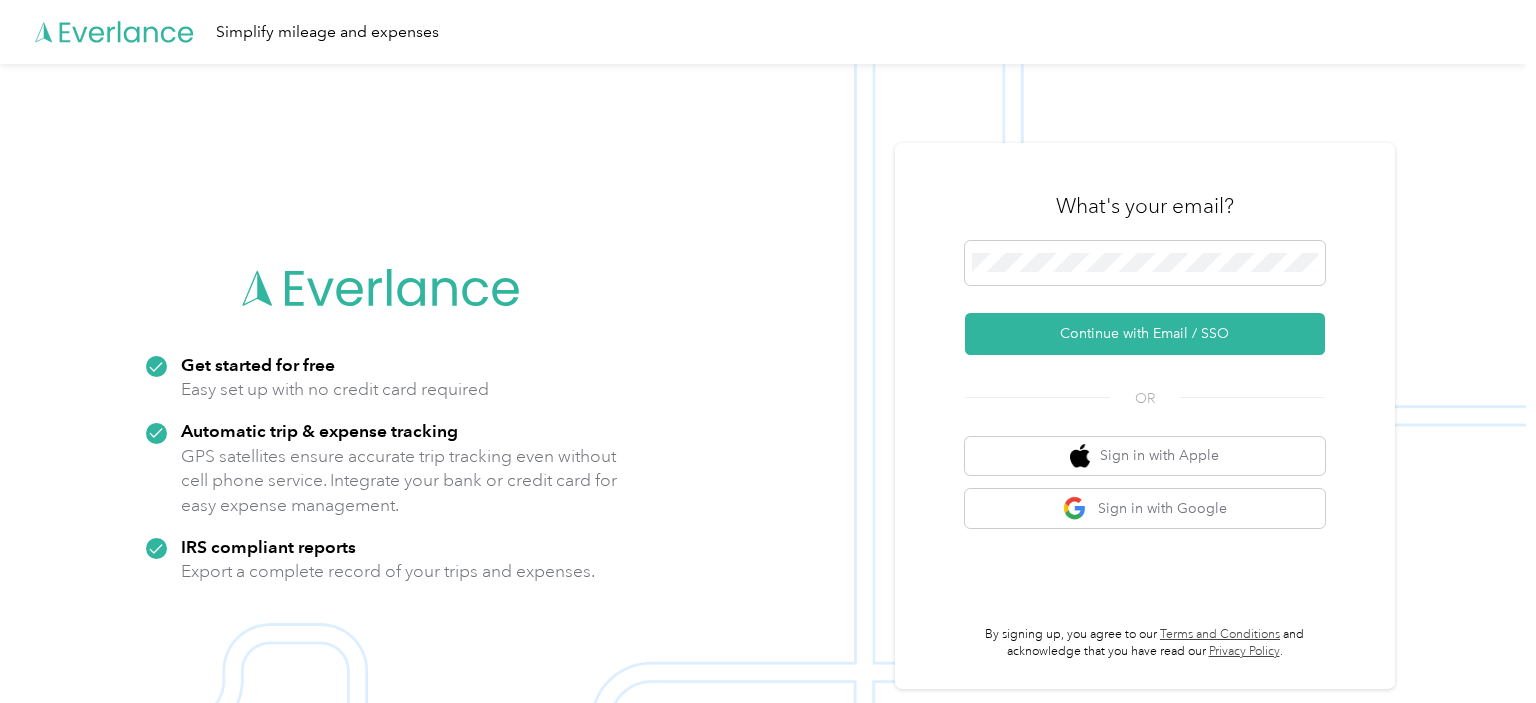 scroll, scrollTop: 0, scrollLeft: 0, axis: both 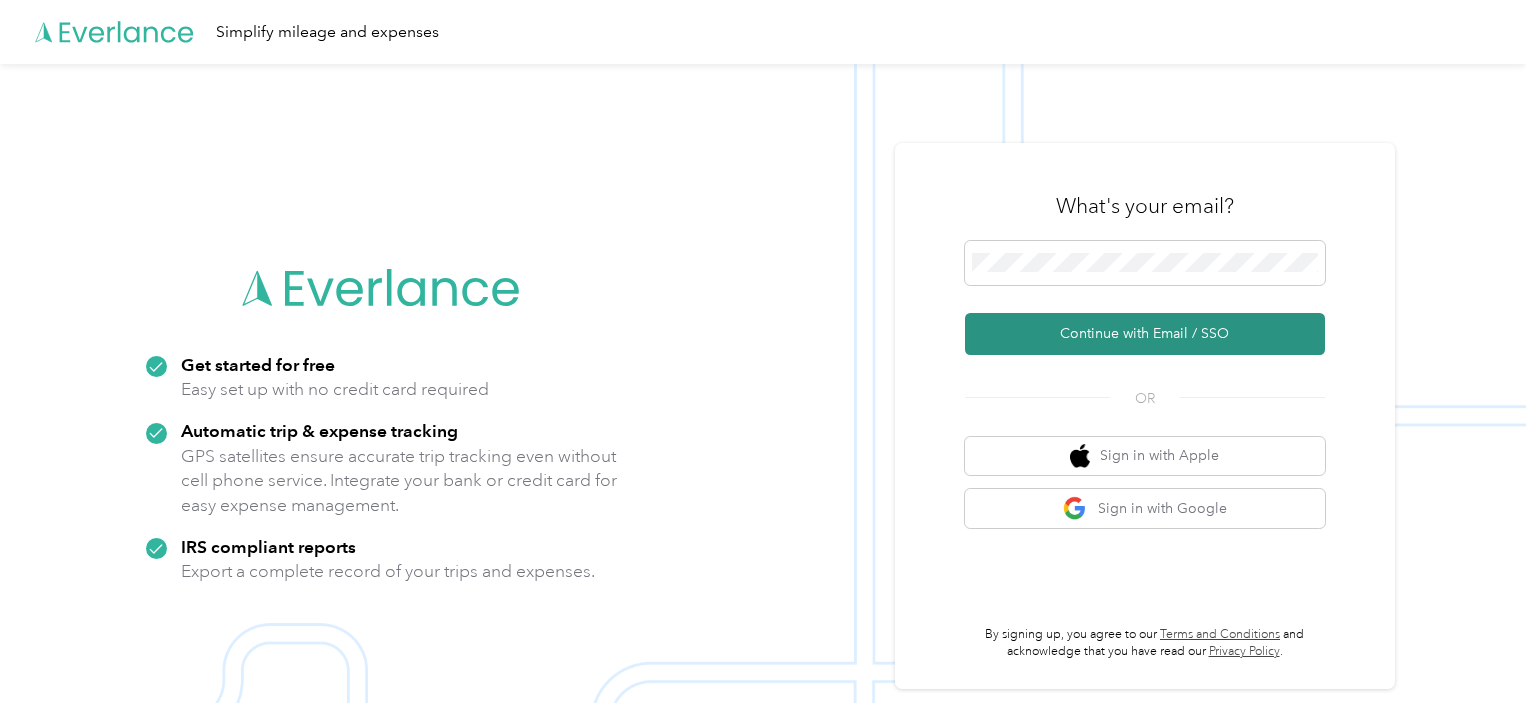 click on "Continue with Email / SSO" at bounding box center (1145, 334) 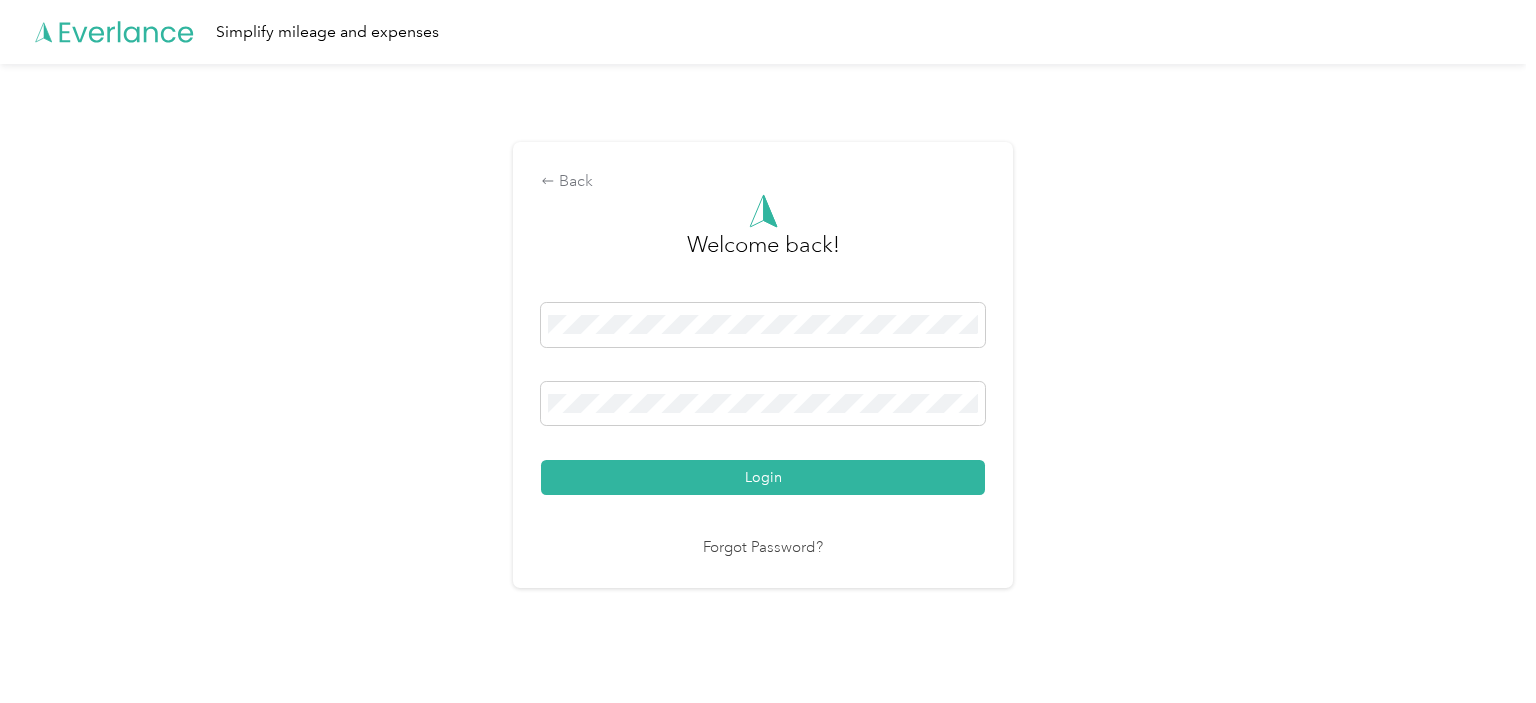 click on "Login" at bounding box center [763, 477] 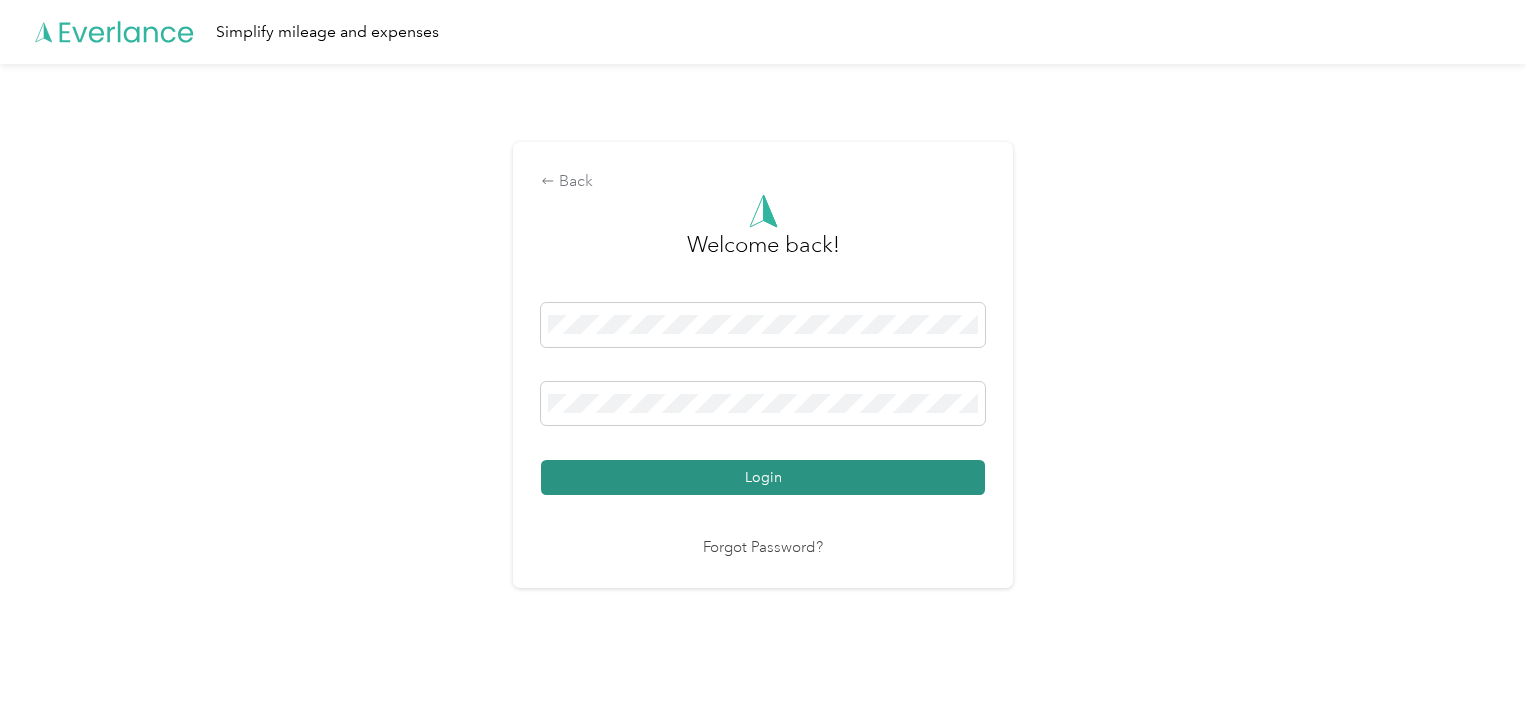 click on "Login" at bounding box center (763, 477) 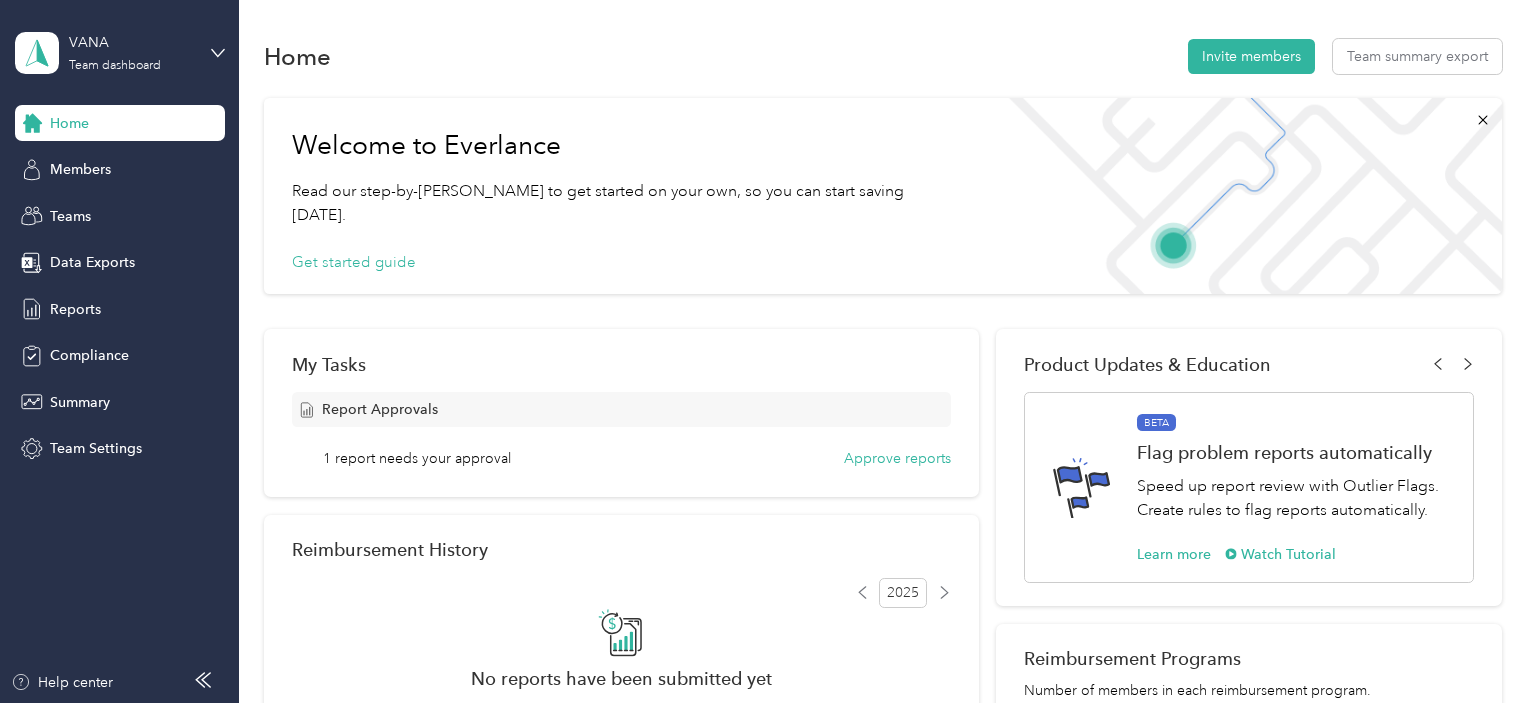click on "1 report needs your approval" at bounding box center (417, 458) 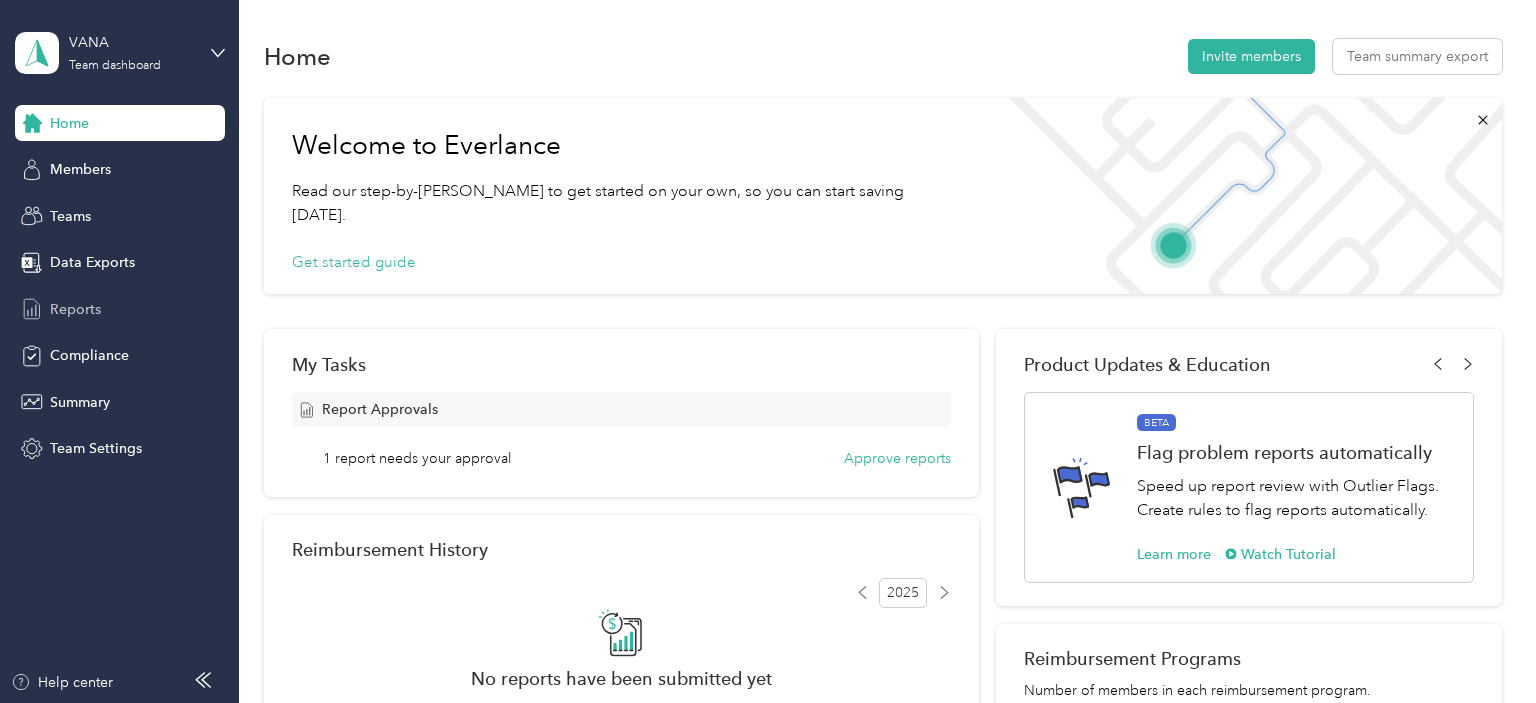 click on "Reports" at bounding box center [120, 309] 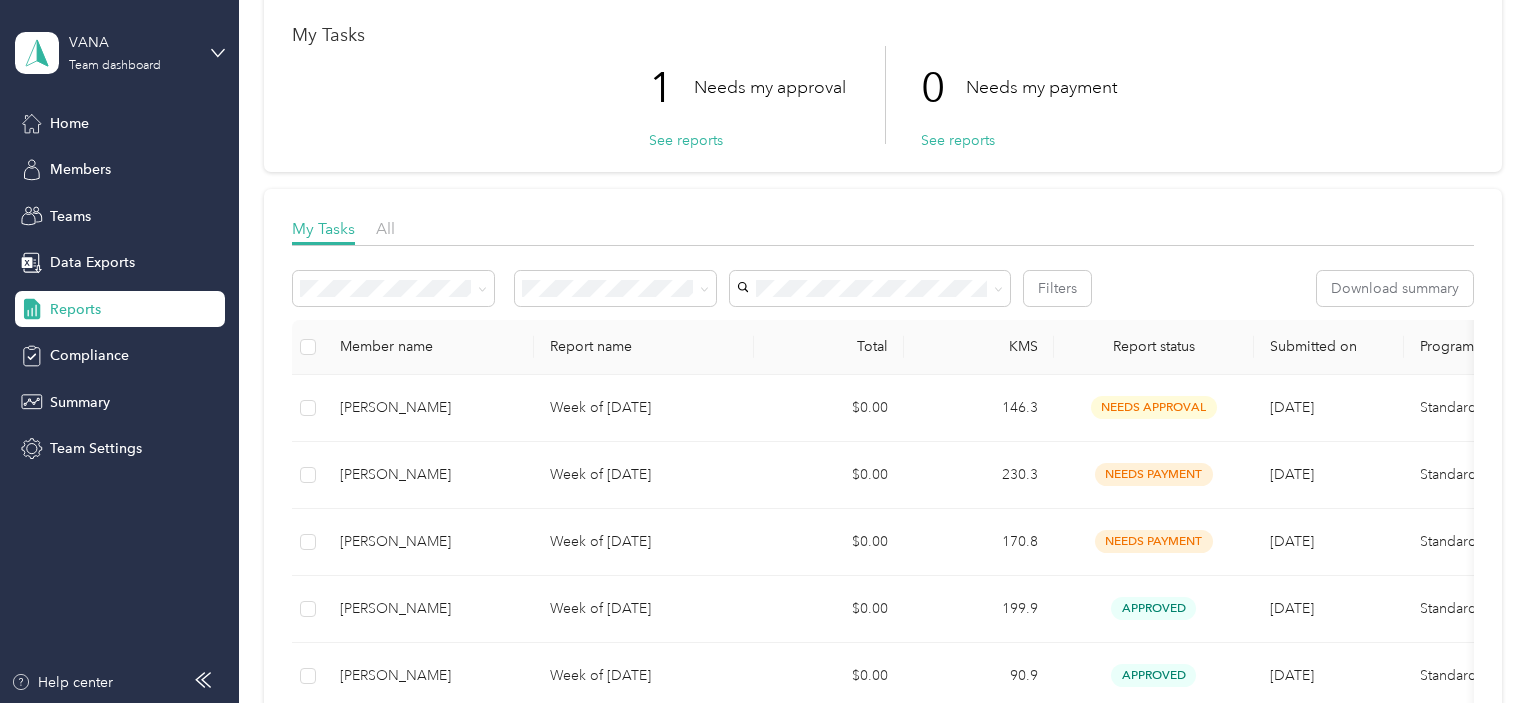 scroll, scrollTop: 0, scrollLeft: 0, axis: both 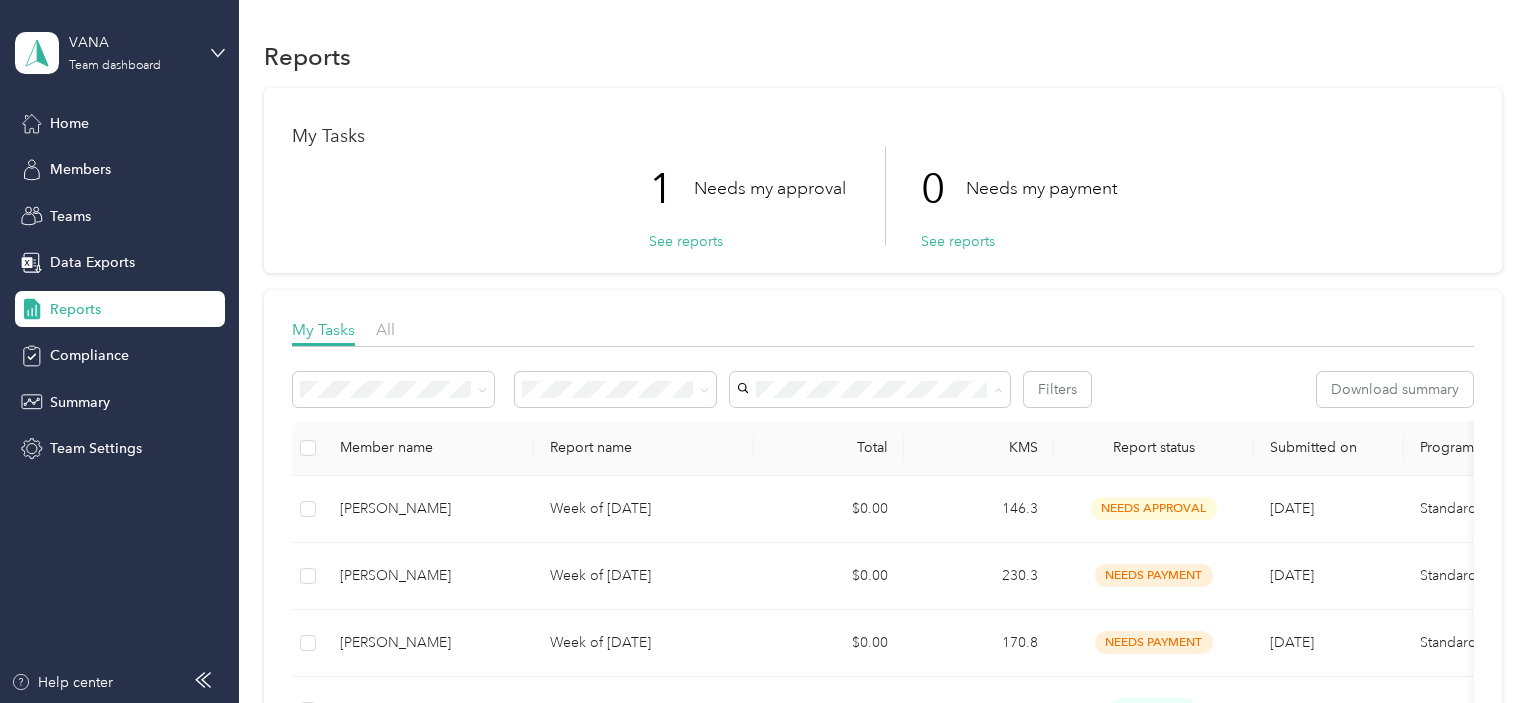click on "[PERSON_NAME]" at bounding box center (870, 495) 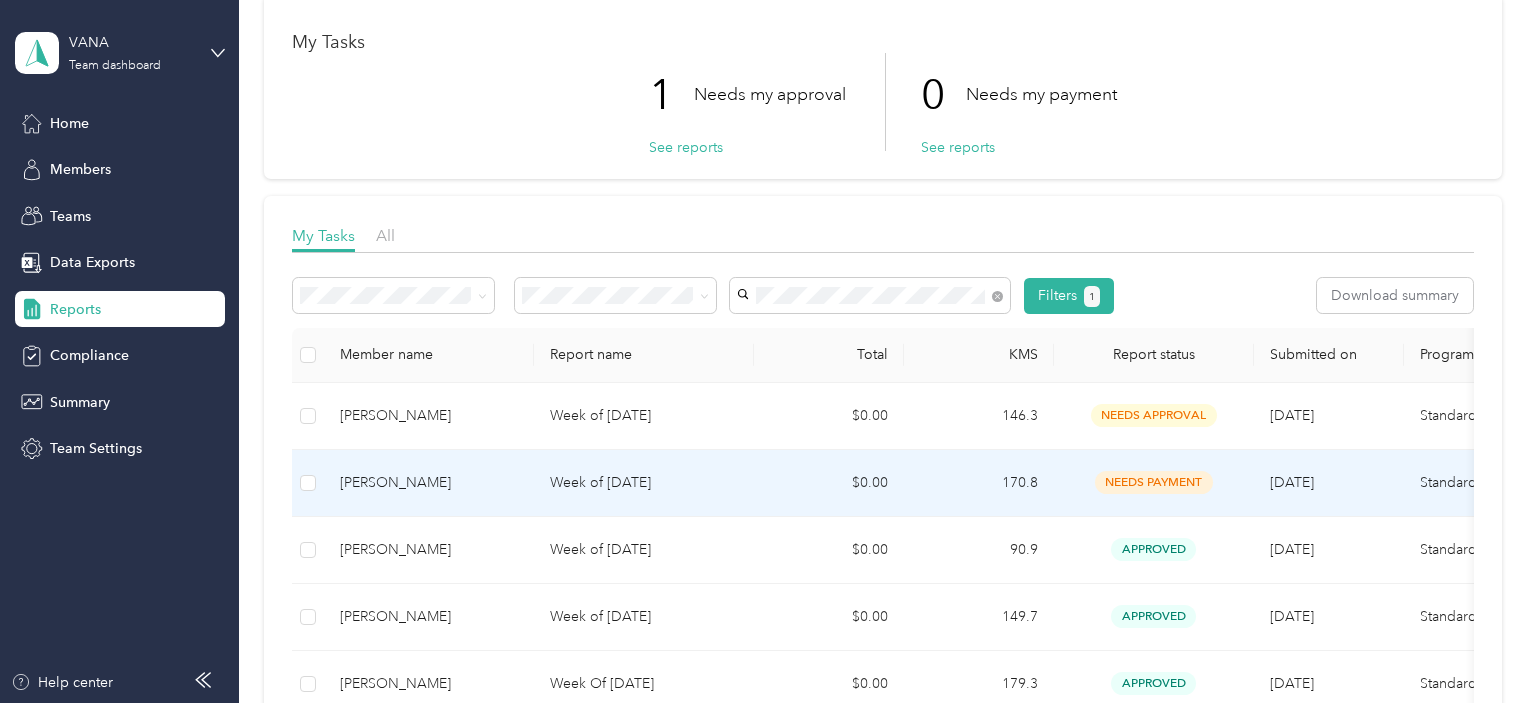 scroll, scrollTop: 302, scrollLeft: 0, axis: vertical 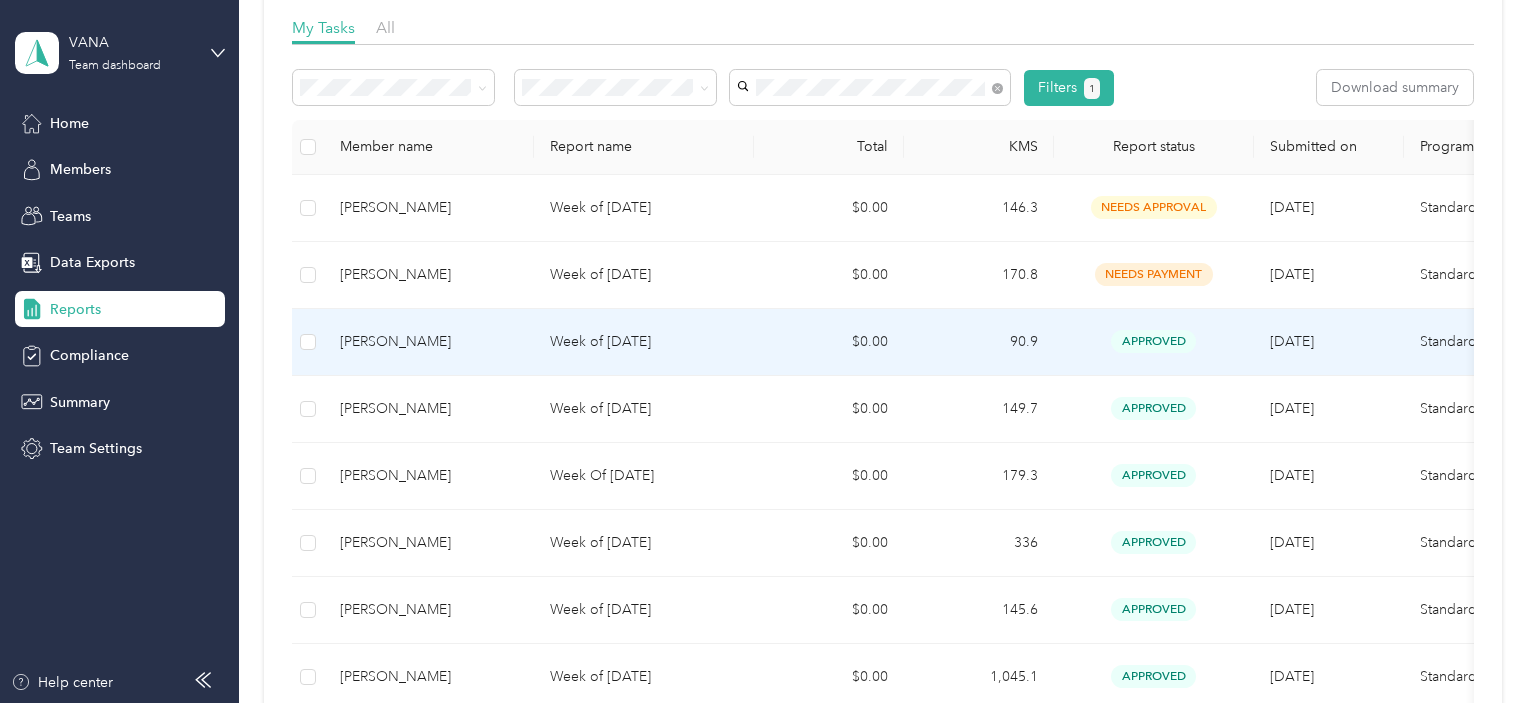 click on "Week of [DATE]" at bounding box center (644, 342) 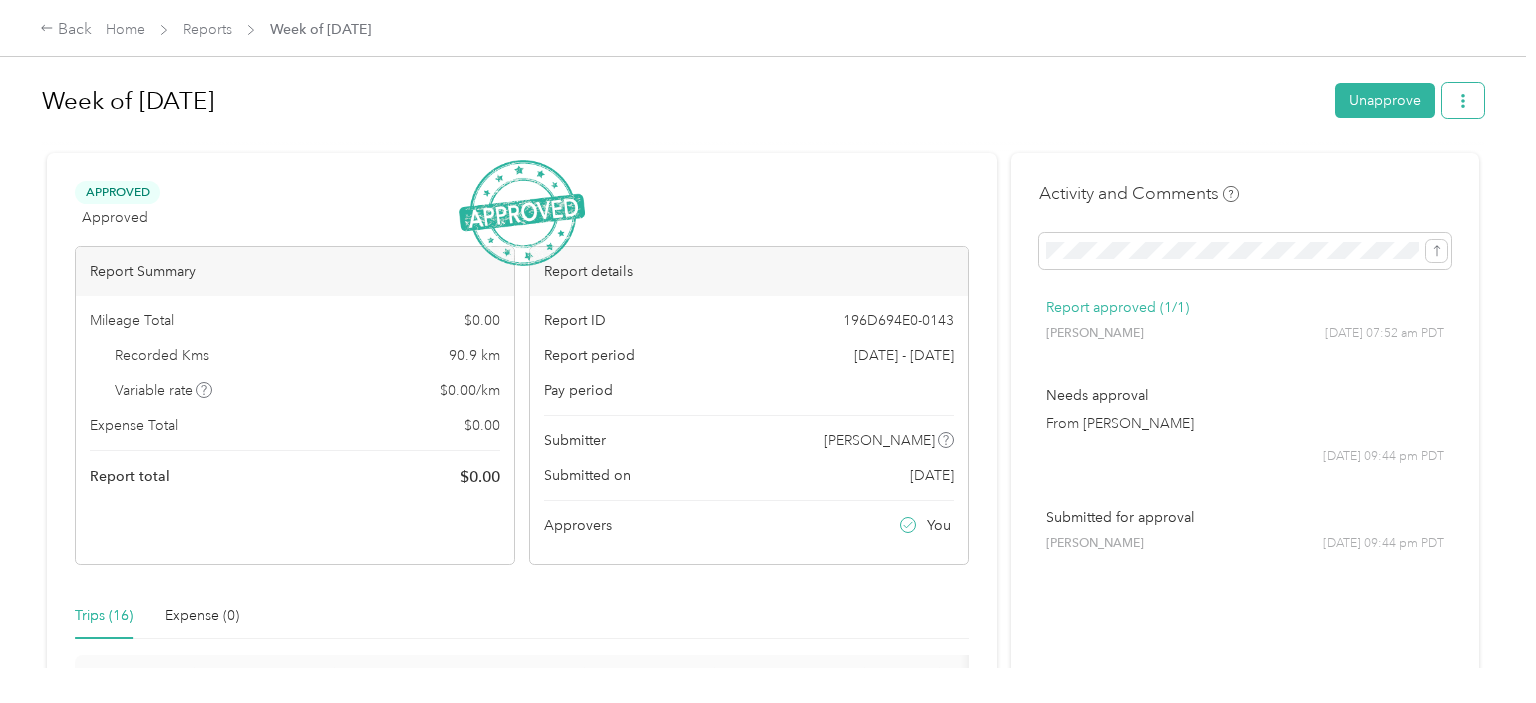 click 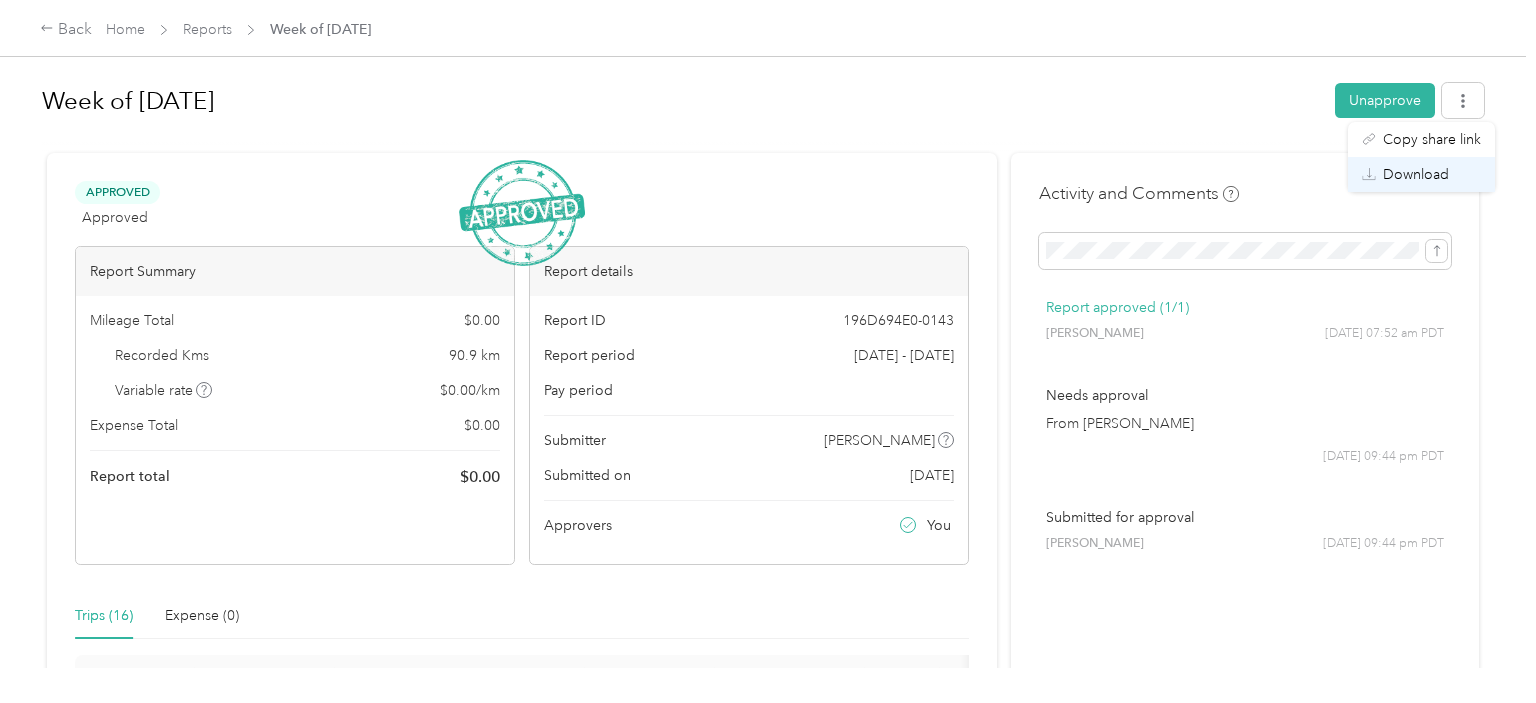 click on "Download" at bounding box center (1416, 174) 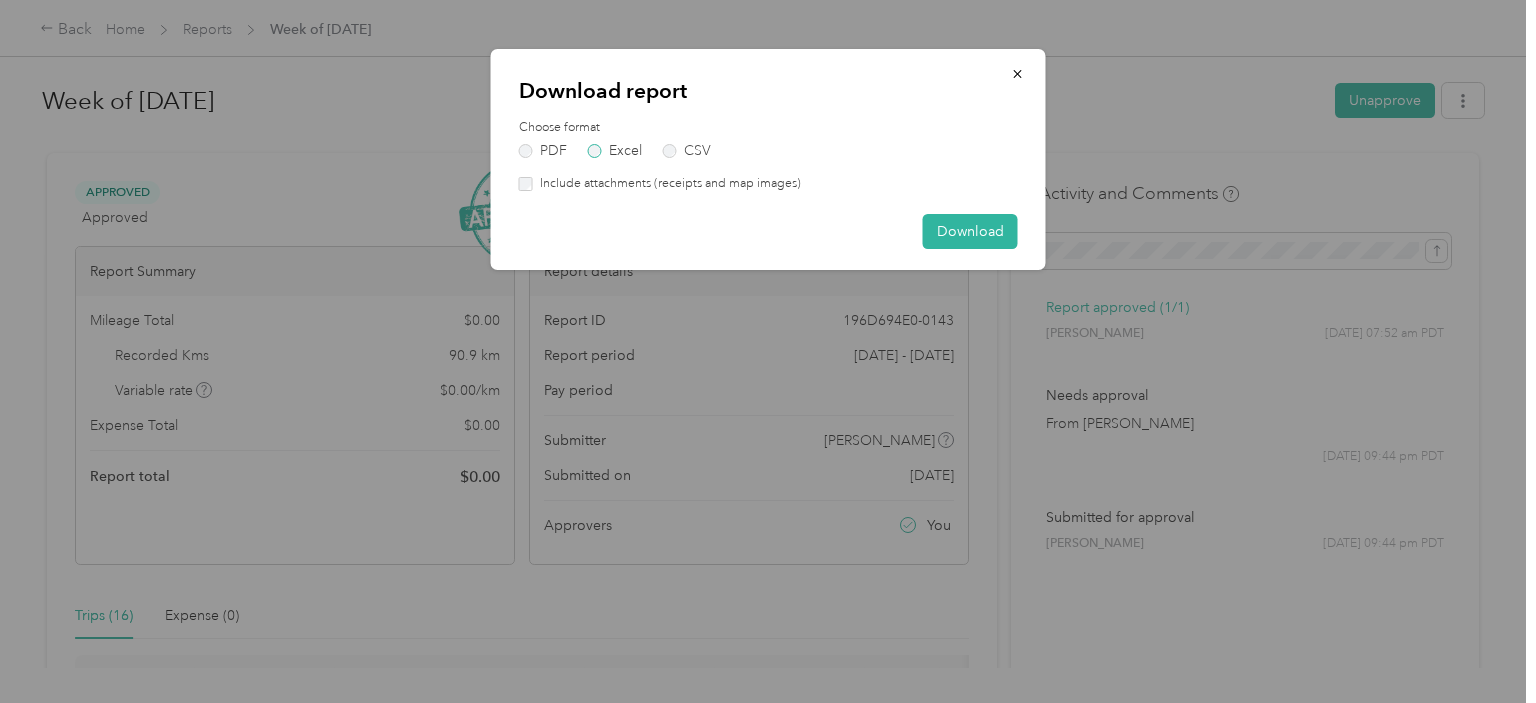 click on "Excel" at bounding box center (615, 151) 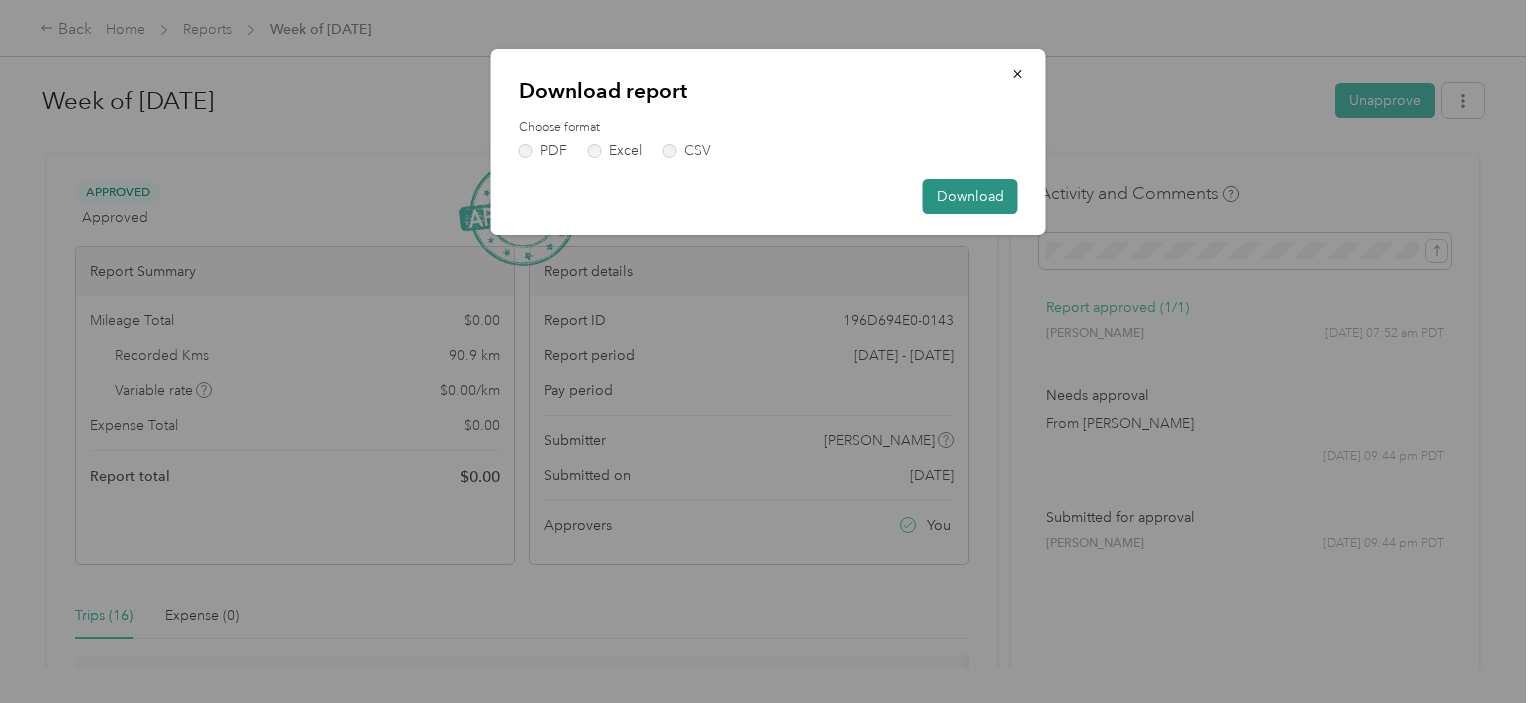 click on "Download" at bounding box center (970, 196) 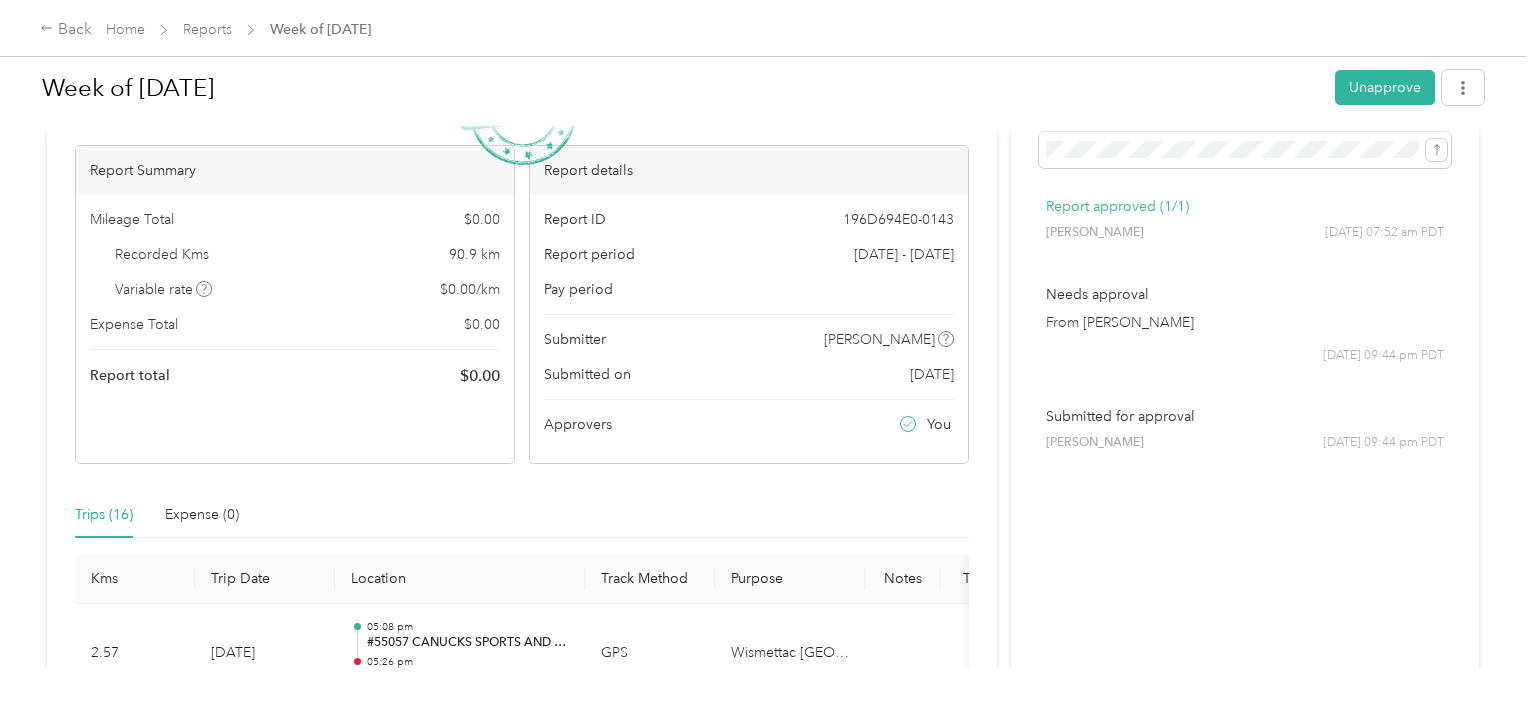 scroll, scrollTop: 0, scrollLeft: 0, axis: both 